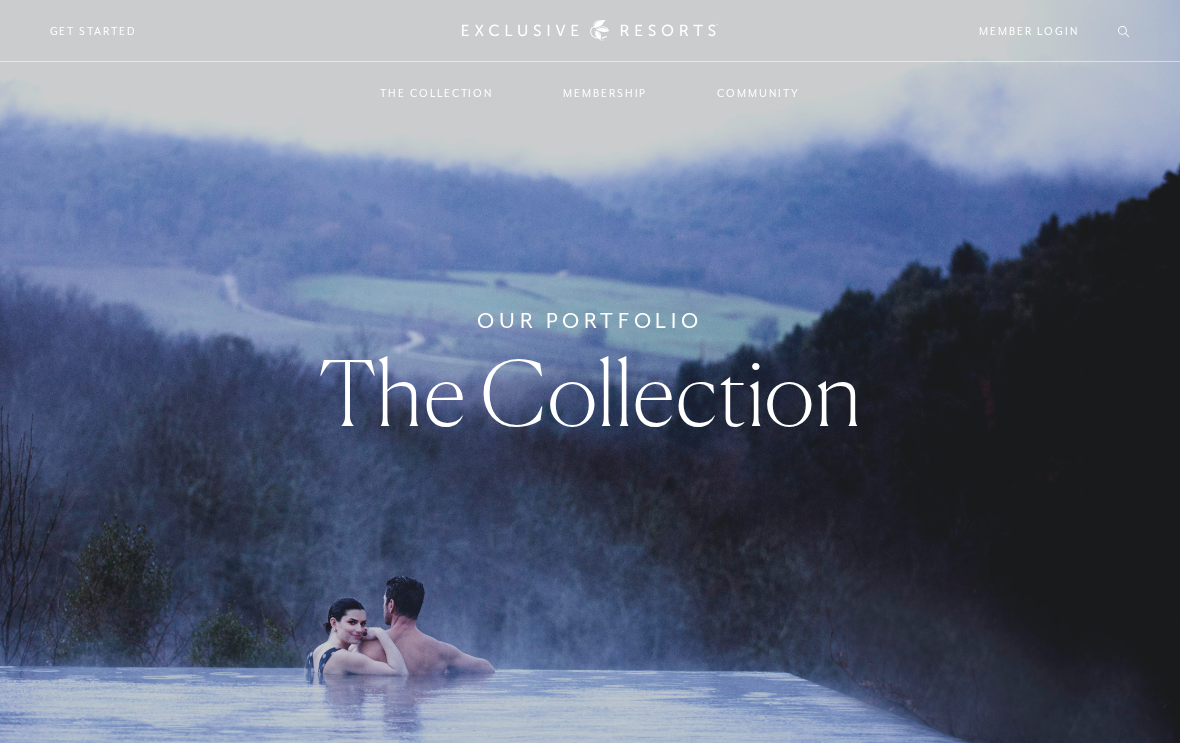 scroll, scrollTop: 0, scrollLeft: 0, axis: both 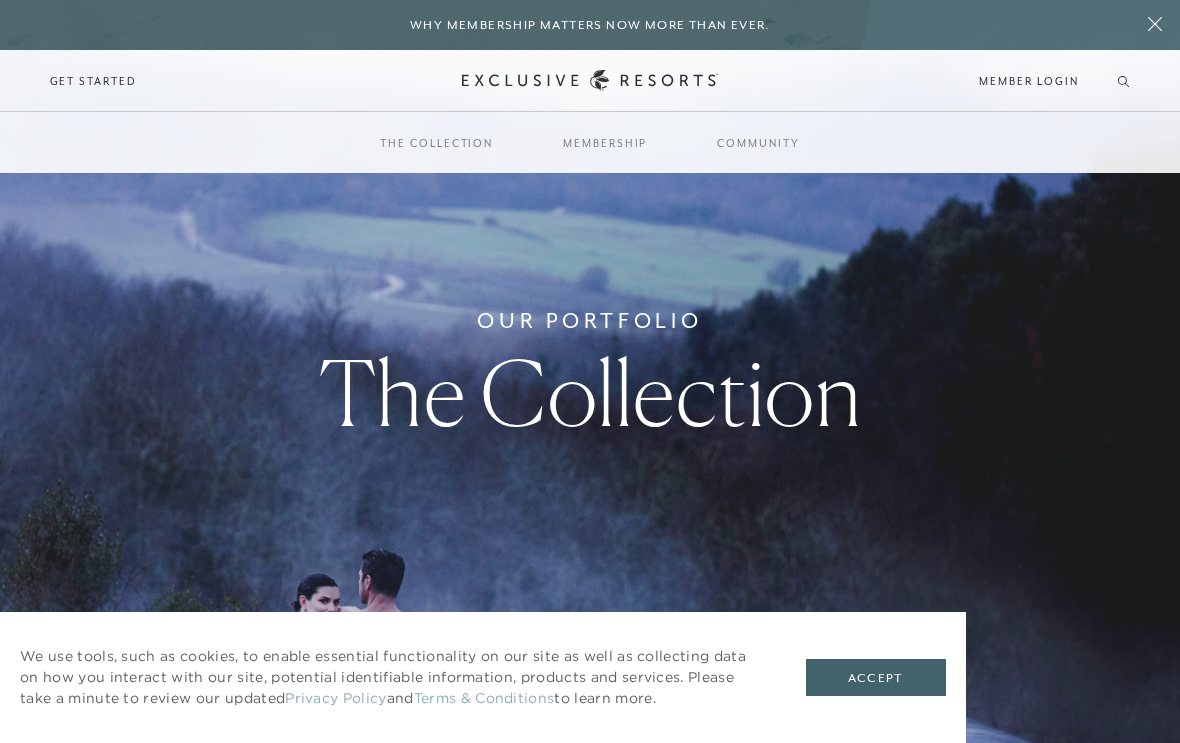 click 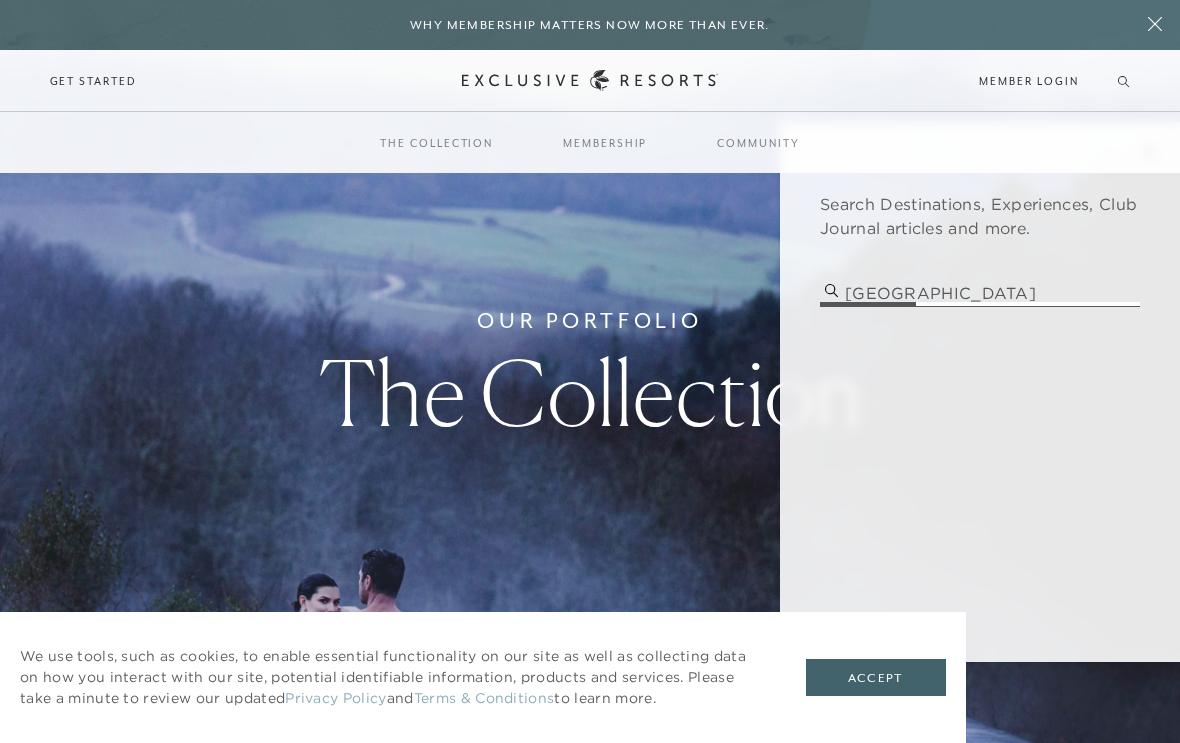 type on "[GEOGRAPHIC_DATA]" 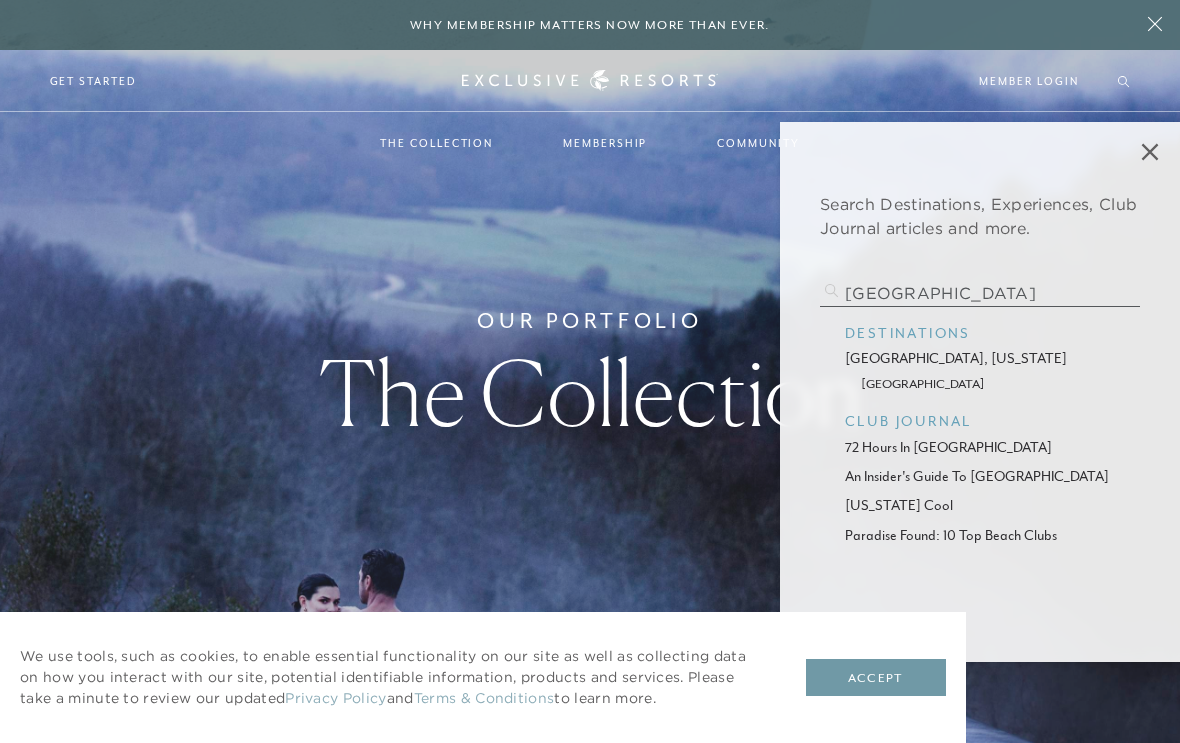 click on "Accept" at bounding box center [876, 678] 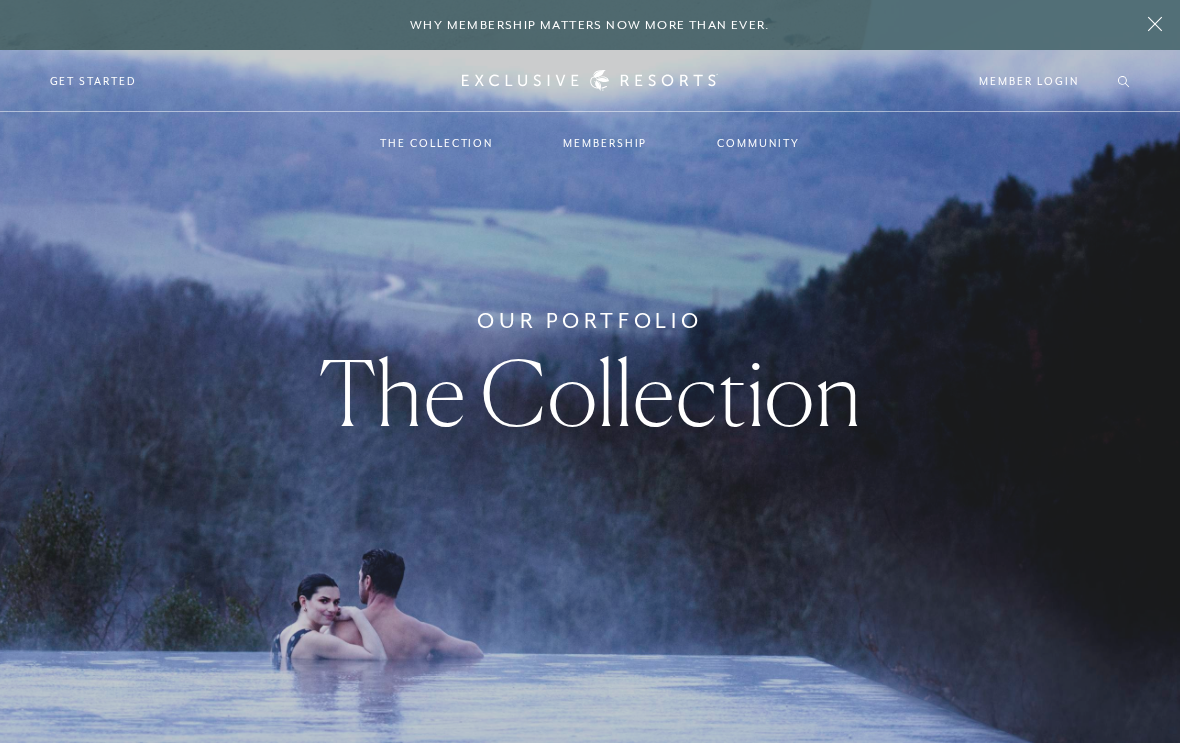 scroll, scrollTop: 0, scrollLeft: 0, axis: both 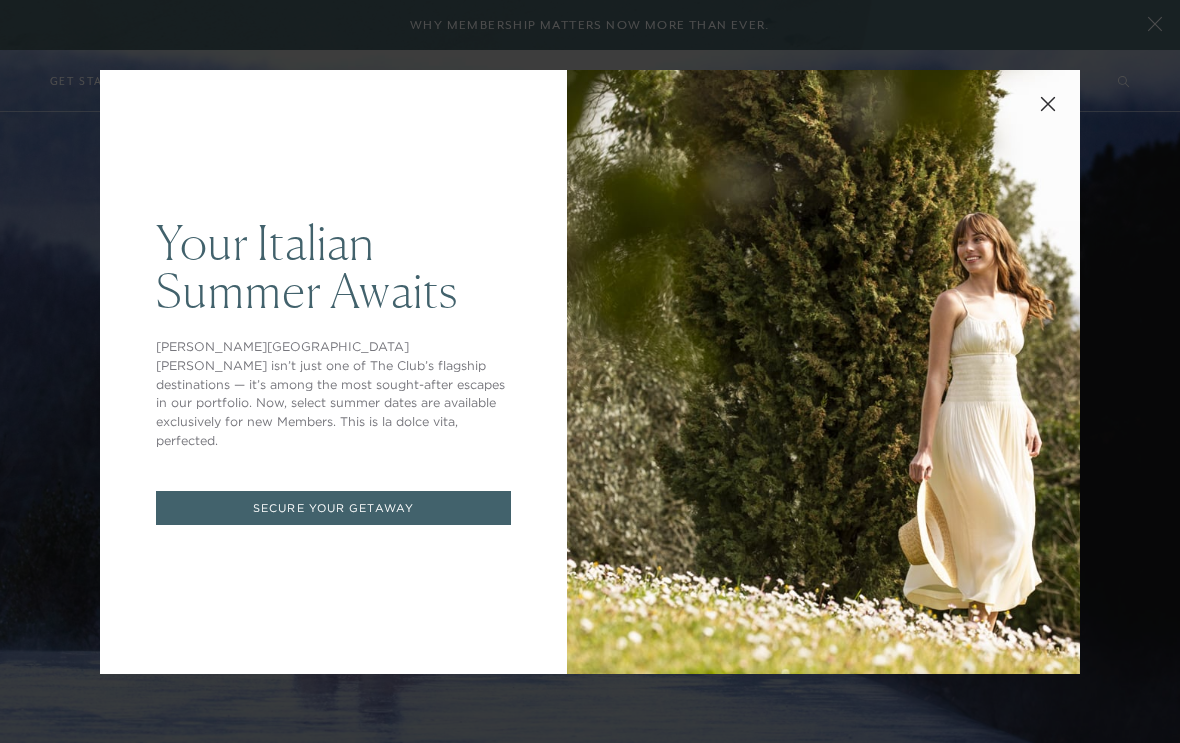 click on "Secure Your Getaway" at bounding box center (333, 508) 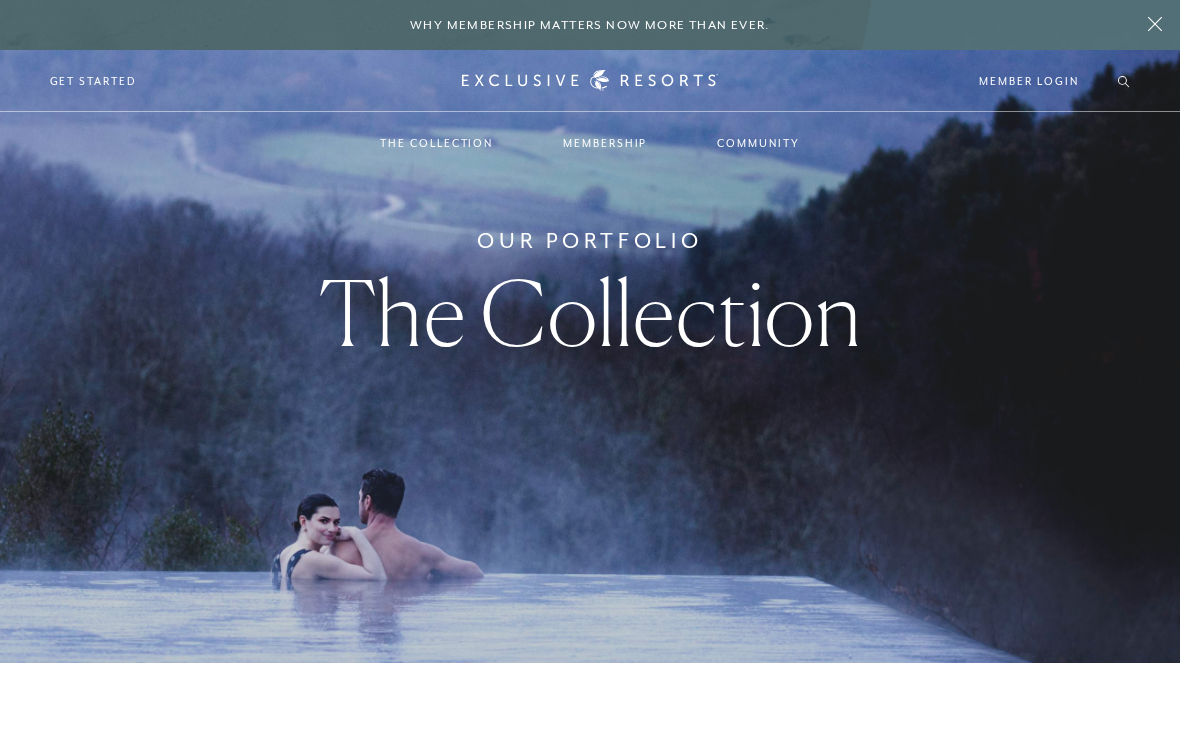 scroll, scrollTop: 0, scrollLeft: 0, axis: both 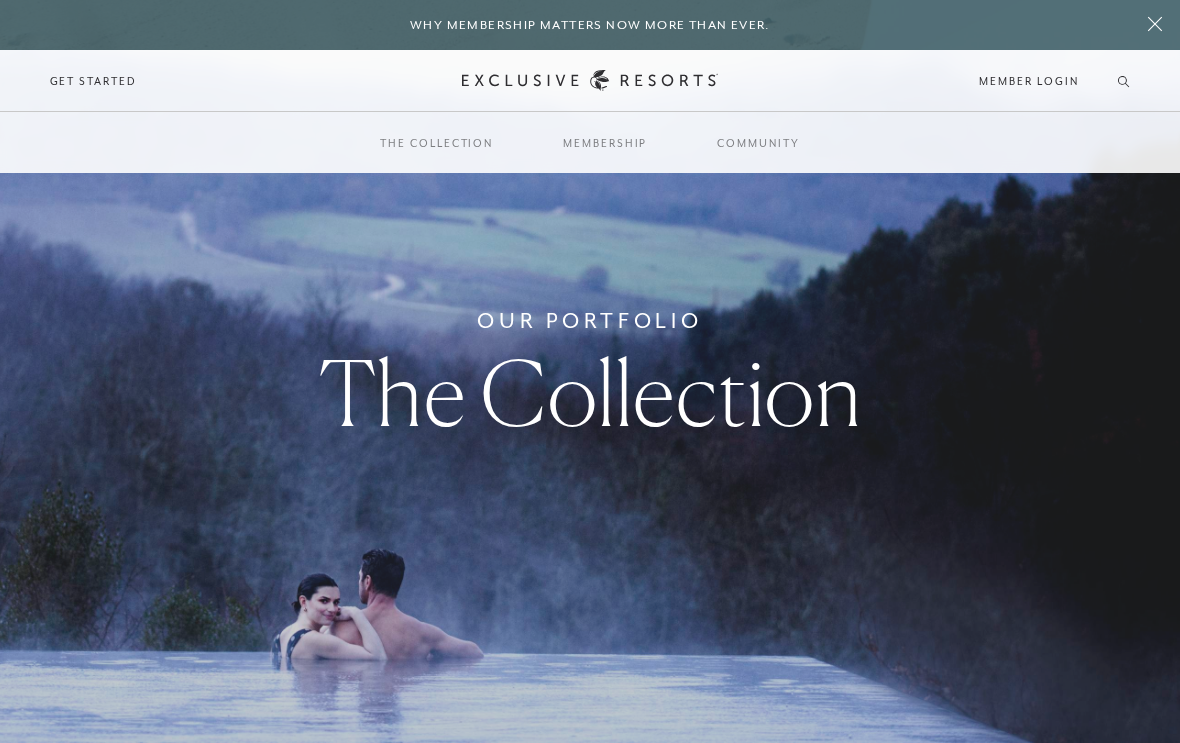 click at bounding box center [1155, 25] 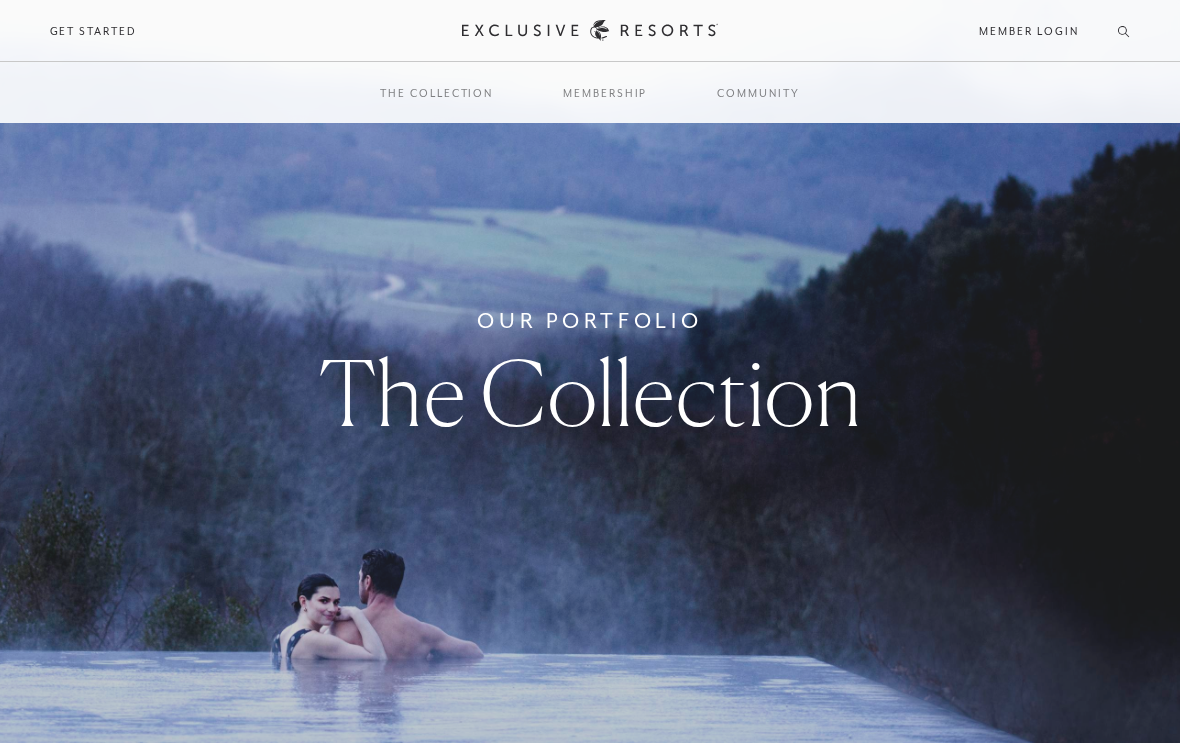 click on "Schedule a Meeting Get Started Visit home page  Member Login  Schedule a Meeting Get Started" at bounding box center (590, 31) 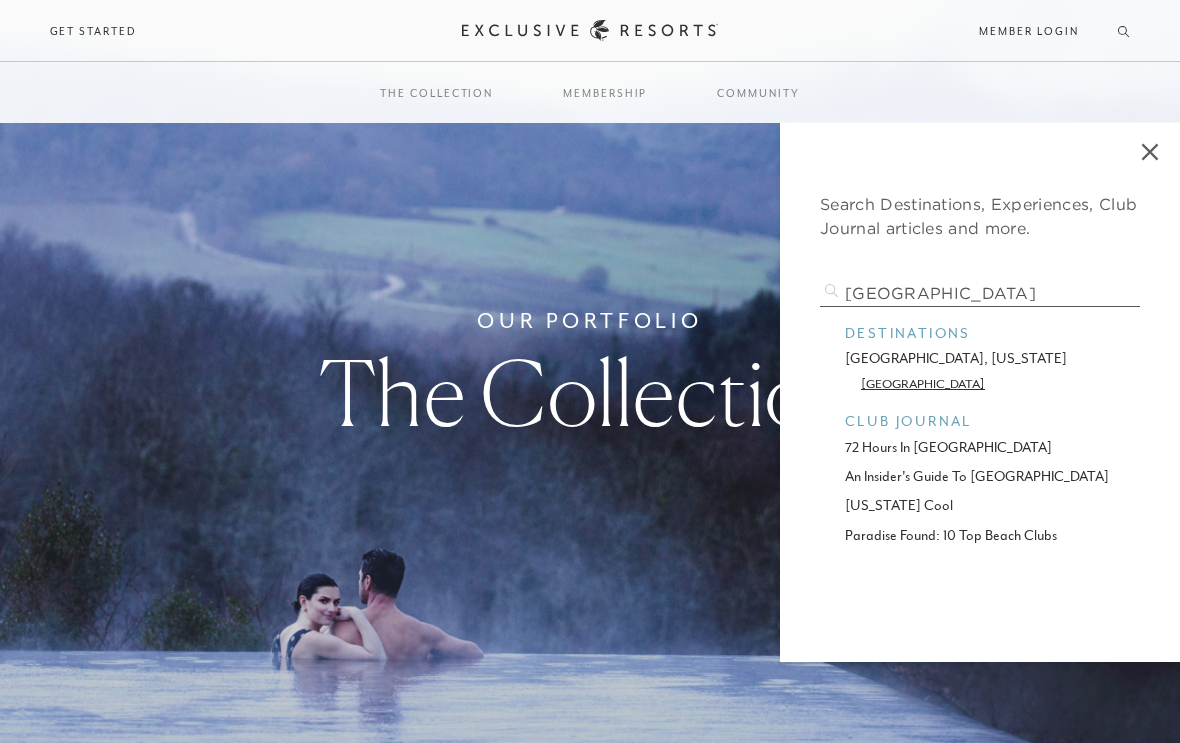 click on "[GEOGRAPHIC_DATA]" at bounding box center [980, 383] 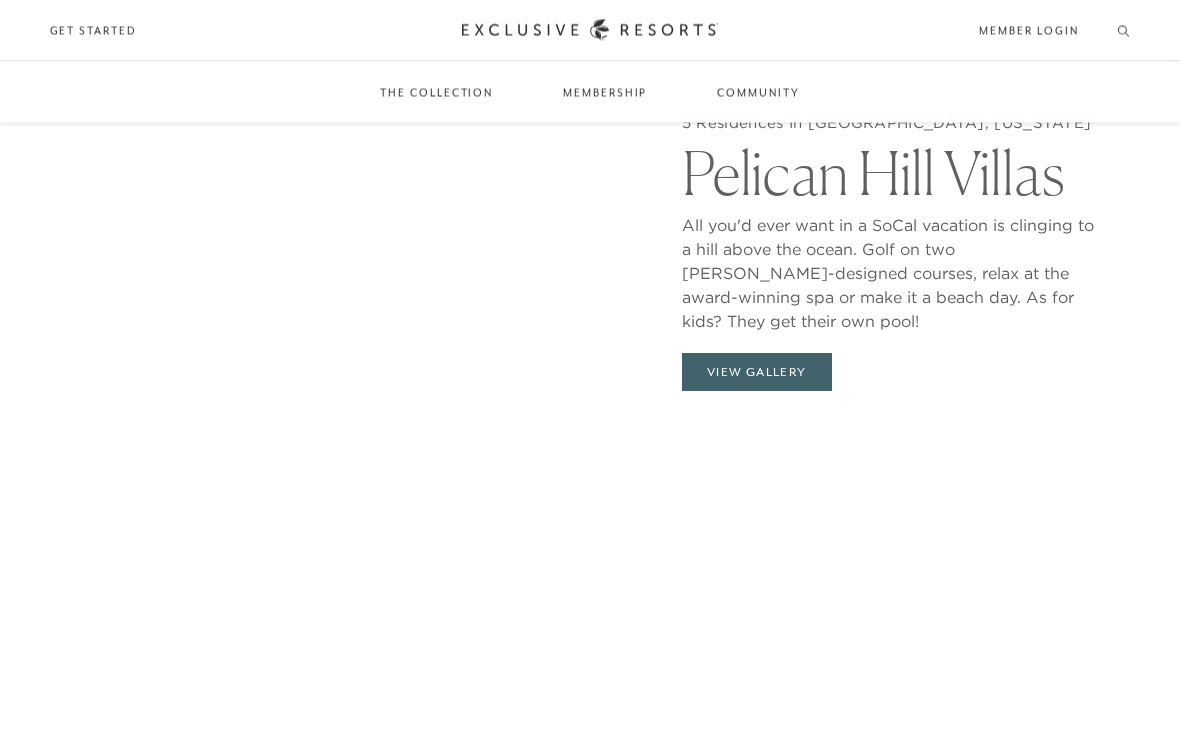 scroll, scrollTop: 1893, scrollLeft: 0, axis: vertical 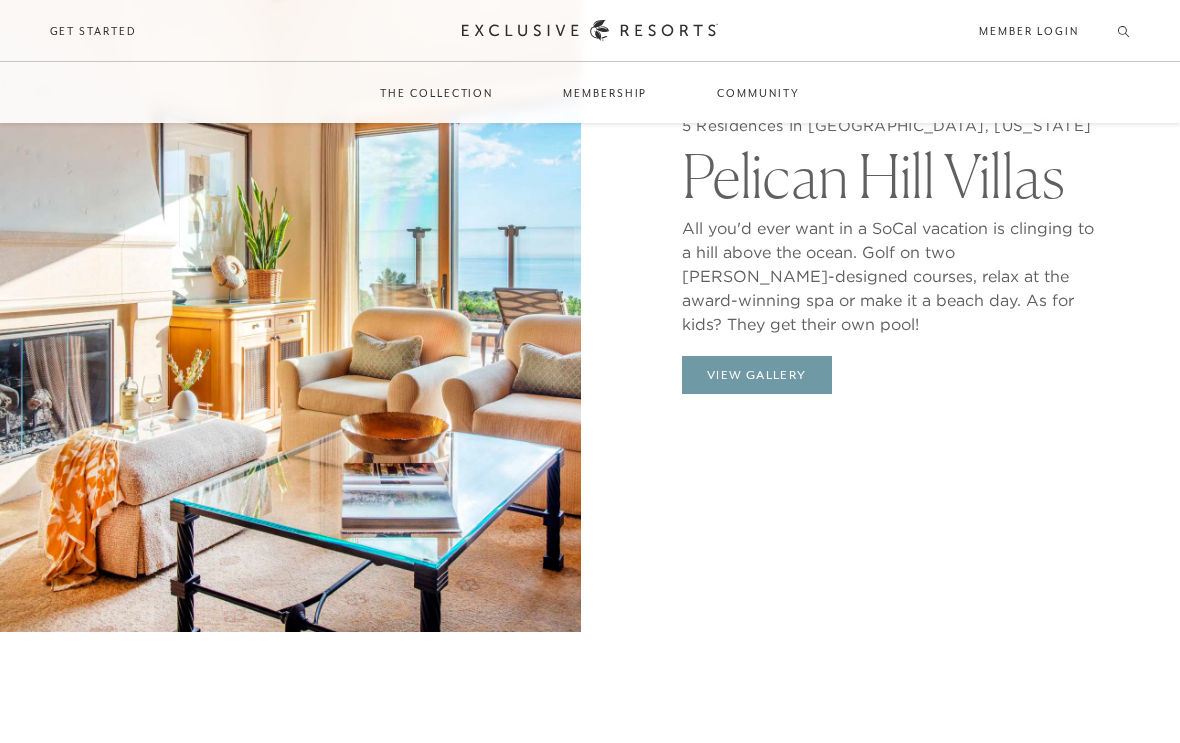 click on "View Gallery" at bounding box center (757, 375) 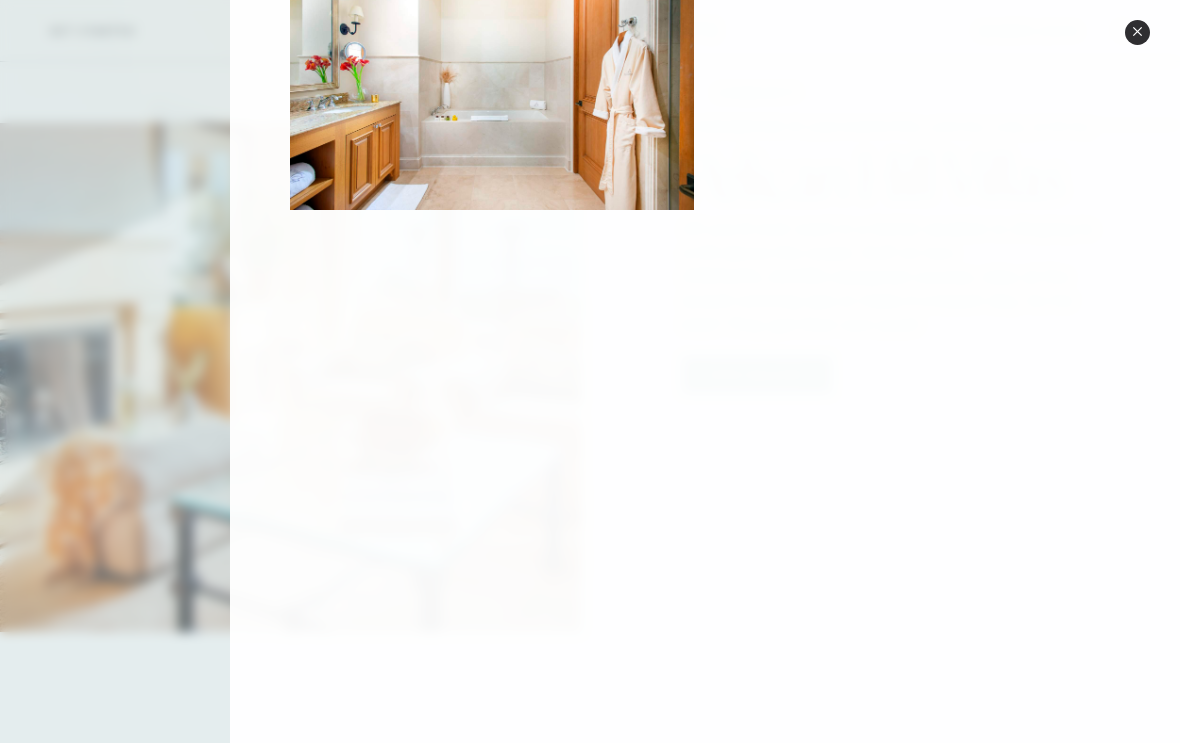 scroll, scrollTop: 1728, scrollLeft: 0, axis: vertical 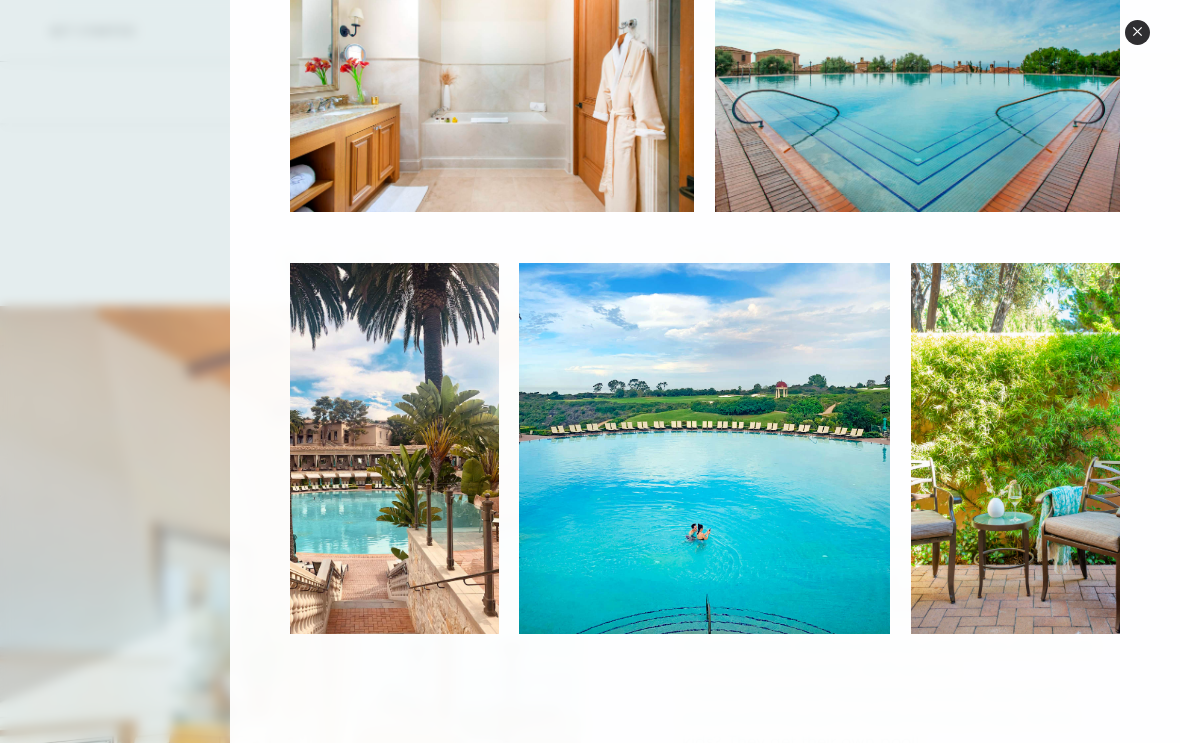 click on "Close quickview" at bounding box center (1137, 32) 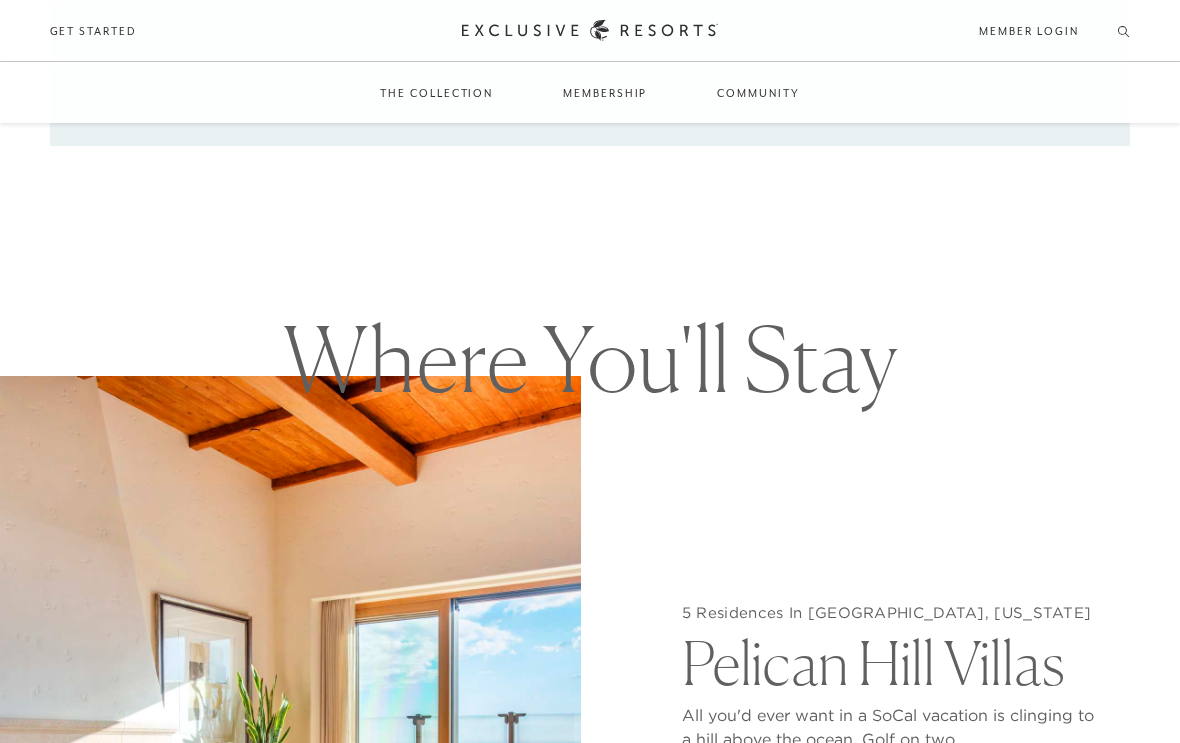 scroll, scrollTop: 1387, scrollLeft: 0, axis: vertical 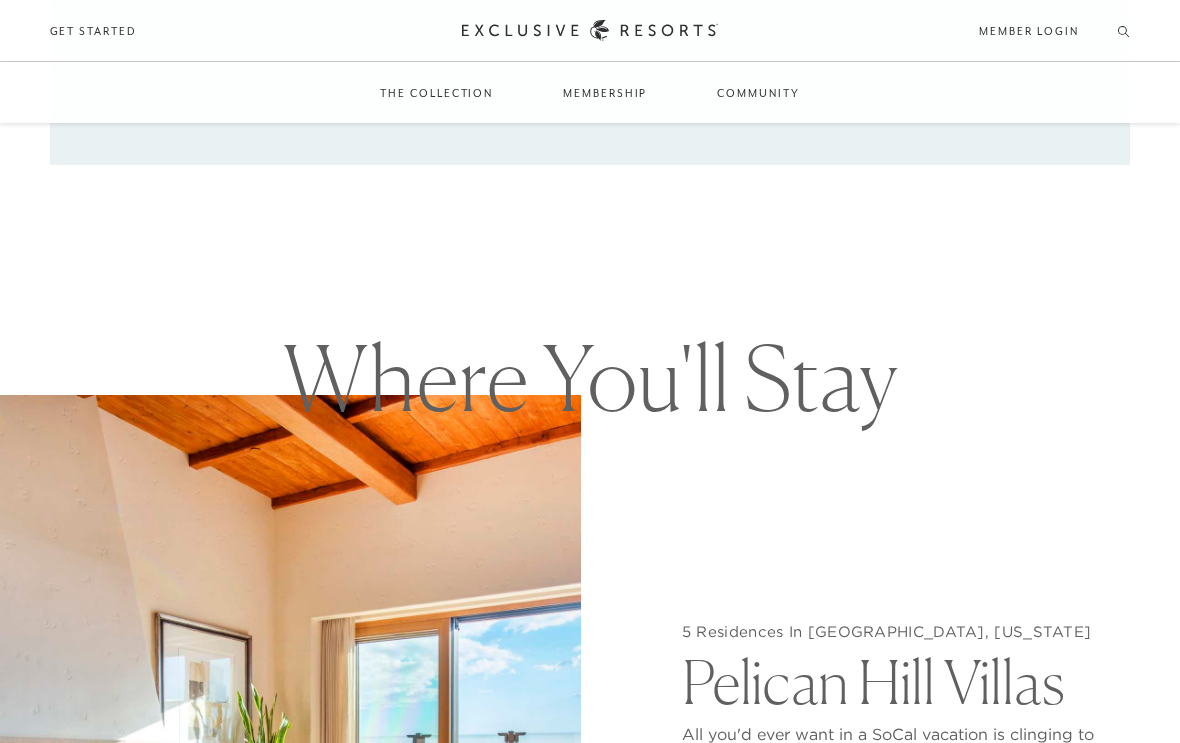 click on "Schedule a Meeting Get Started Visit home page  Member Login  Schedule a Meeting Get Started" at bounding box center [590, 31] 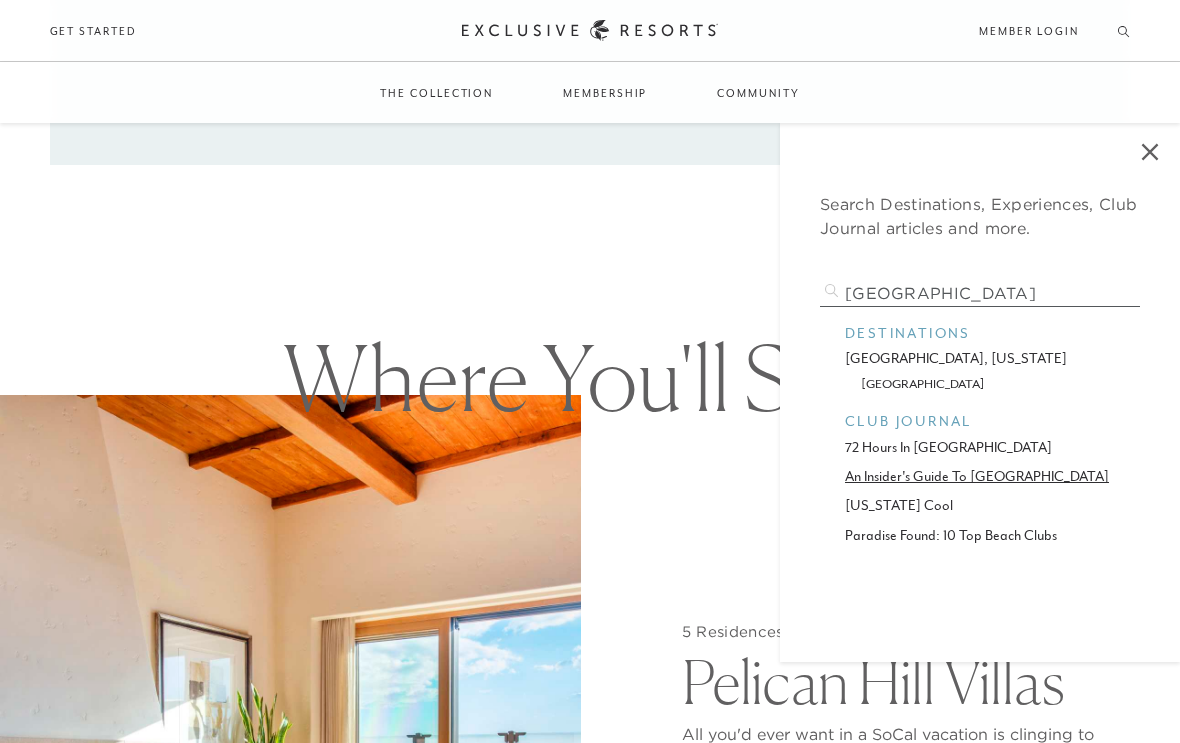 click on "an insider's guide to [GEOGRAPHIC_DATA]" at bounding box center [980, 476] 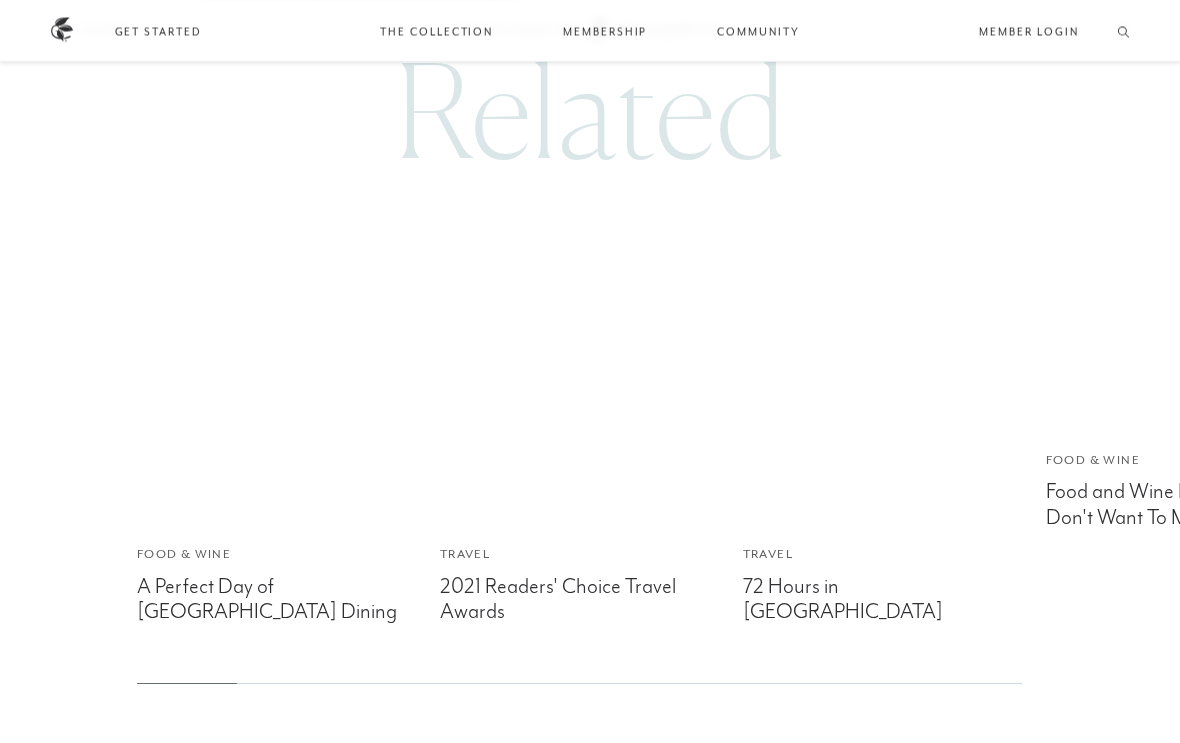 scroll, scrollTop: 5360, scrollLeft: 0, axis: vertical 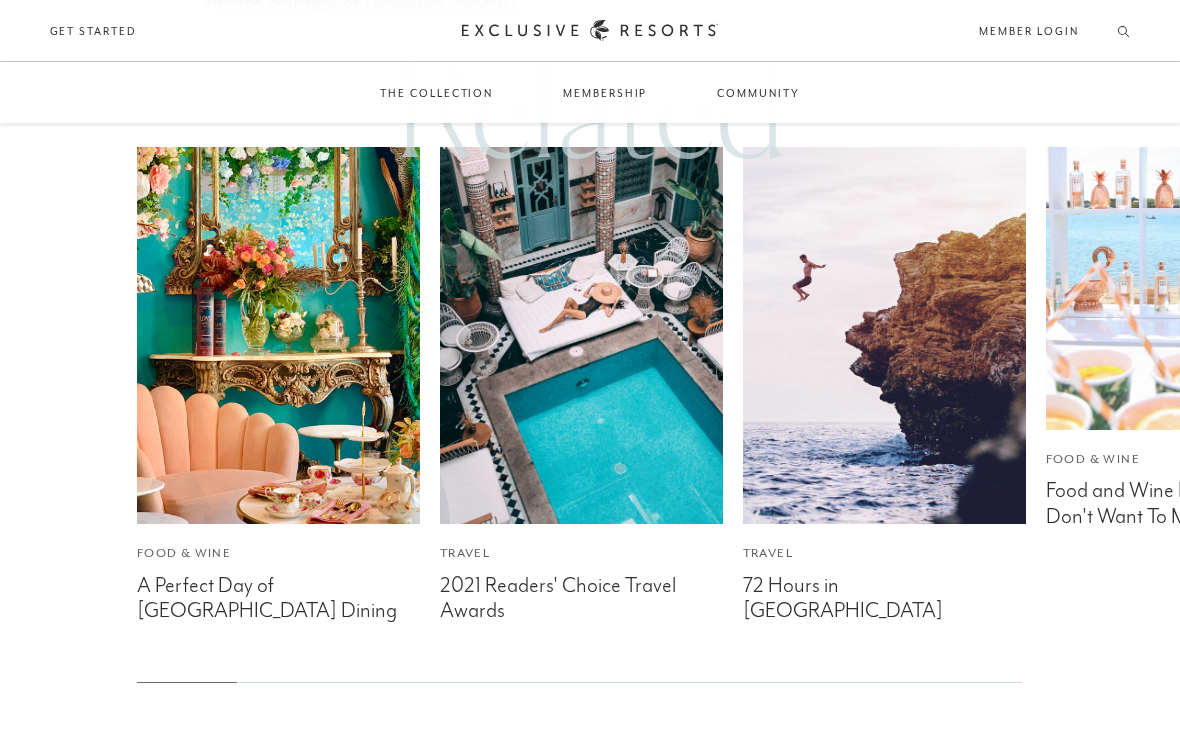 click on "72 Hours in [GEOGRAPHIC_DATA]" at bounding box center (884, 595) 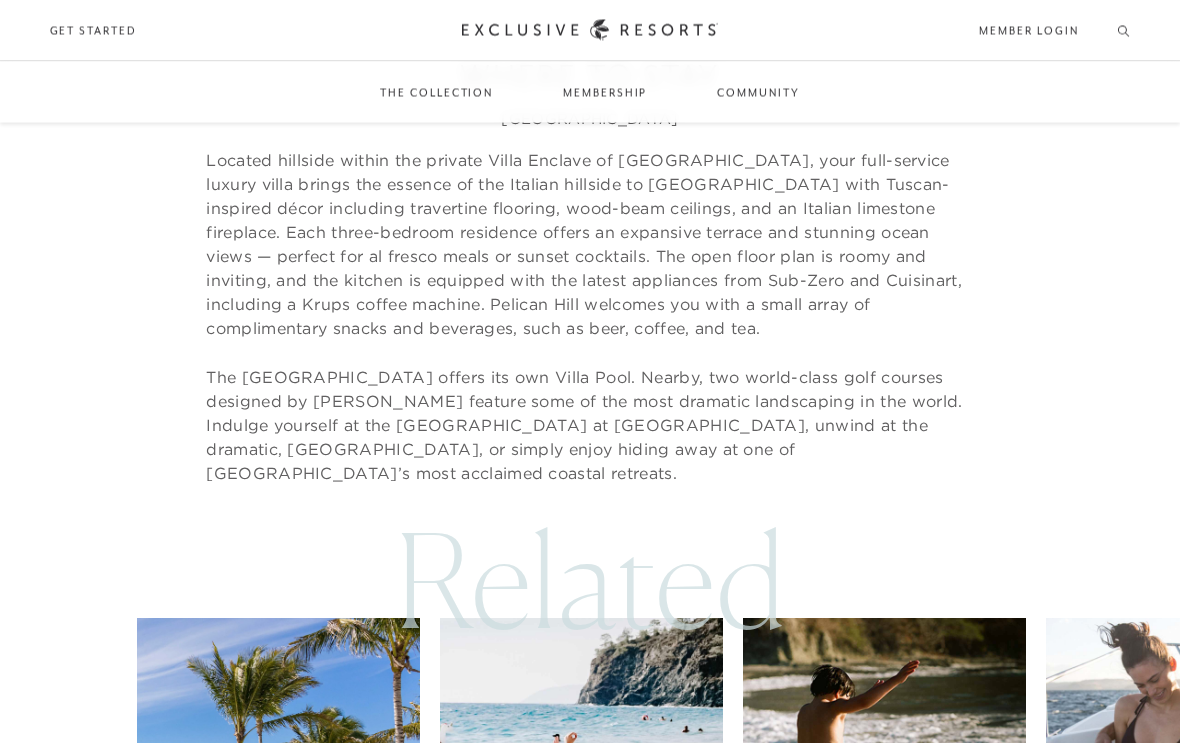 scroll, scrollTop: 5360, scrollLeft: 0, axis: vertical 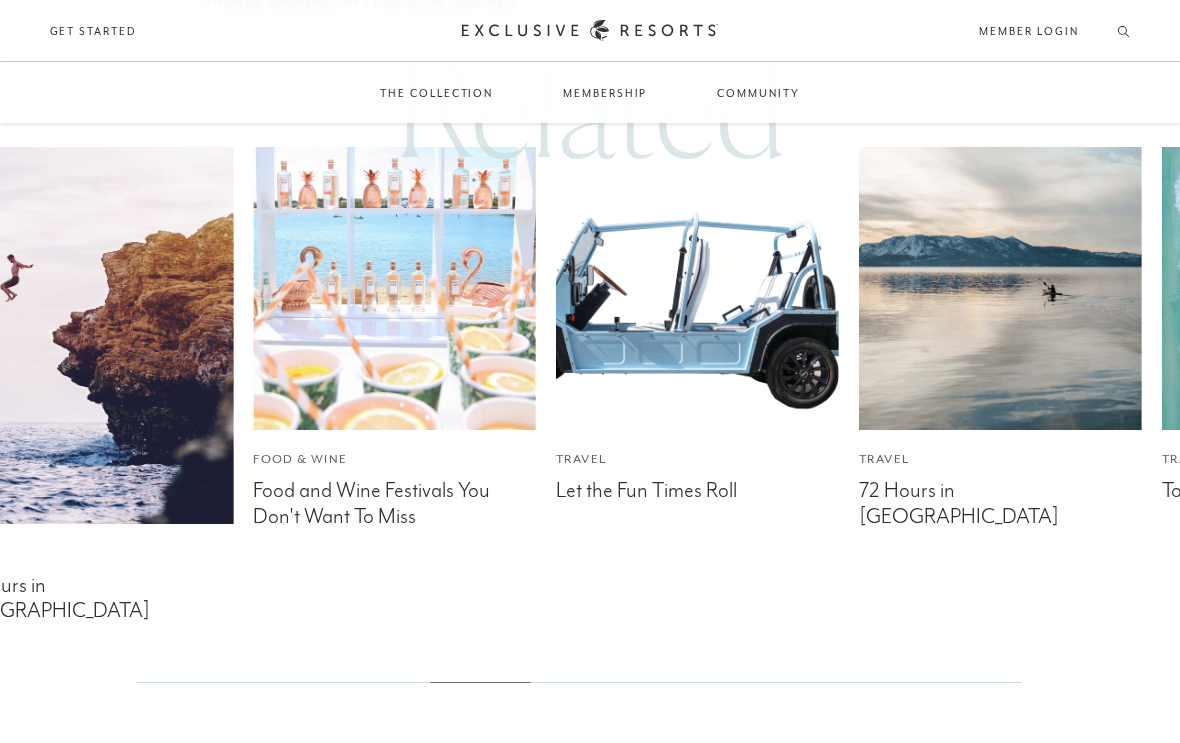 click at bounding box center [394, 288] 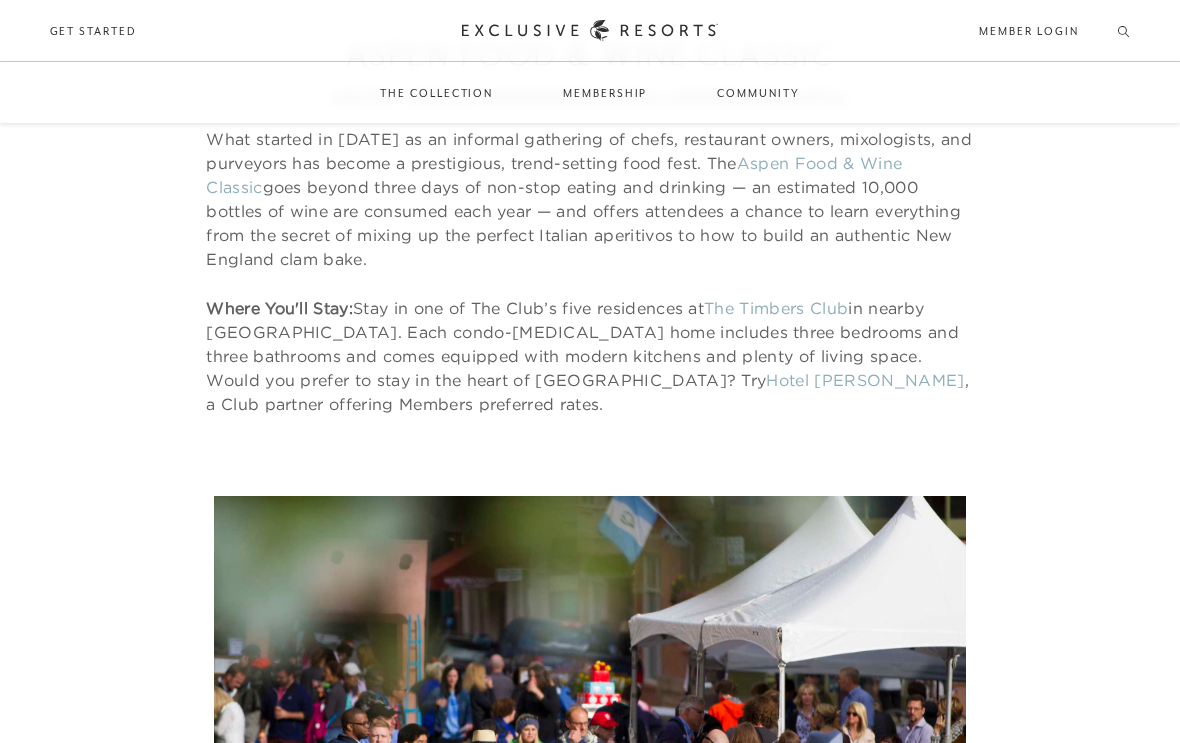 click on "Enjoy a spectacular weekend of premier epicurean adventures at the FOOD & WINE Classic in [GEOGRAPHIC_DATA]" at bounding box center [590, 737] 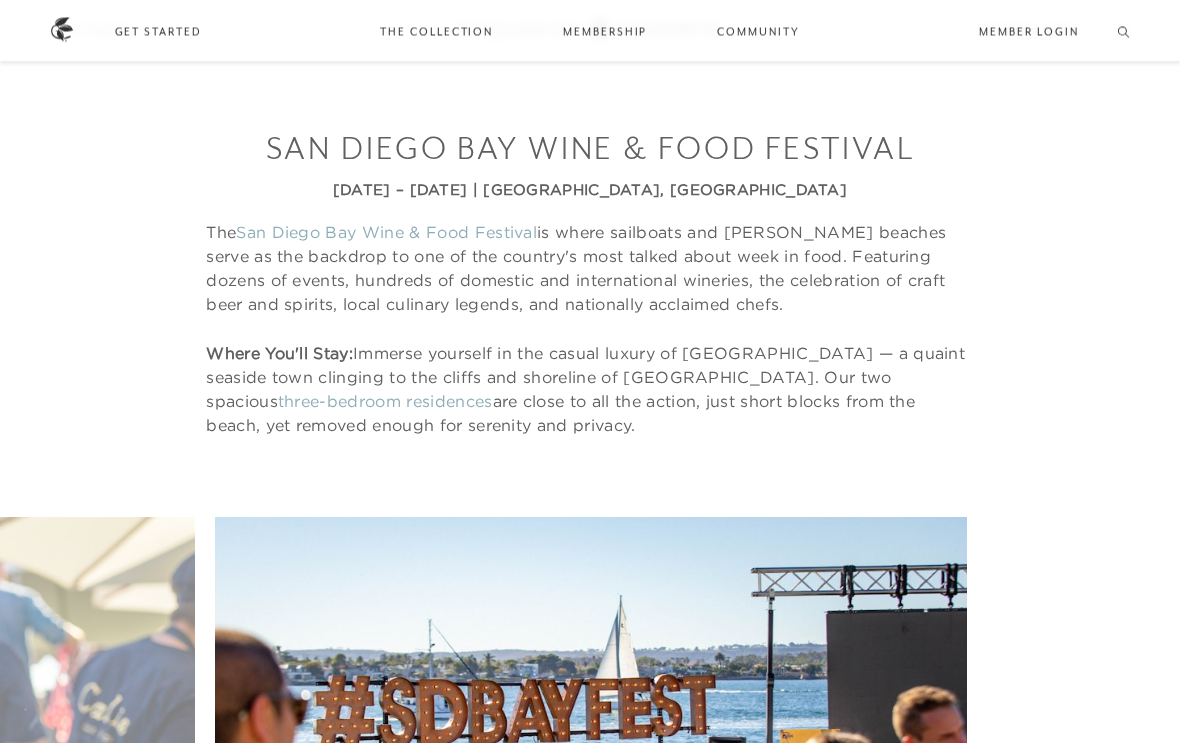 scroll, scrollTop: 7495, scrollLeft: 0, axis: vertical 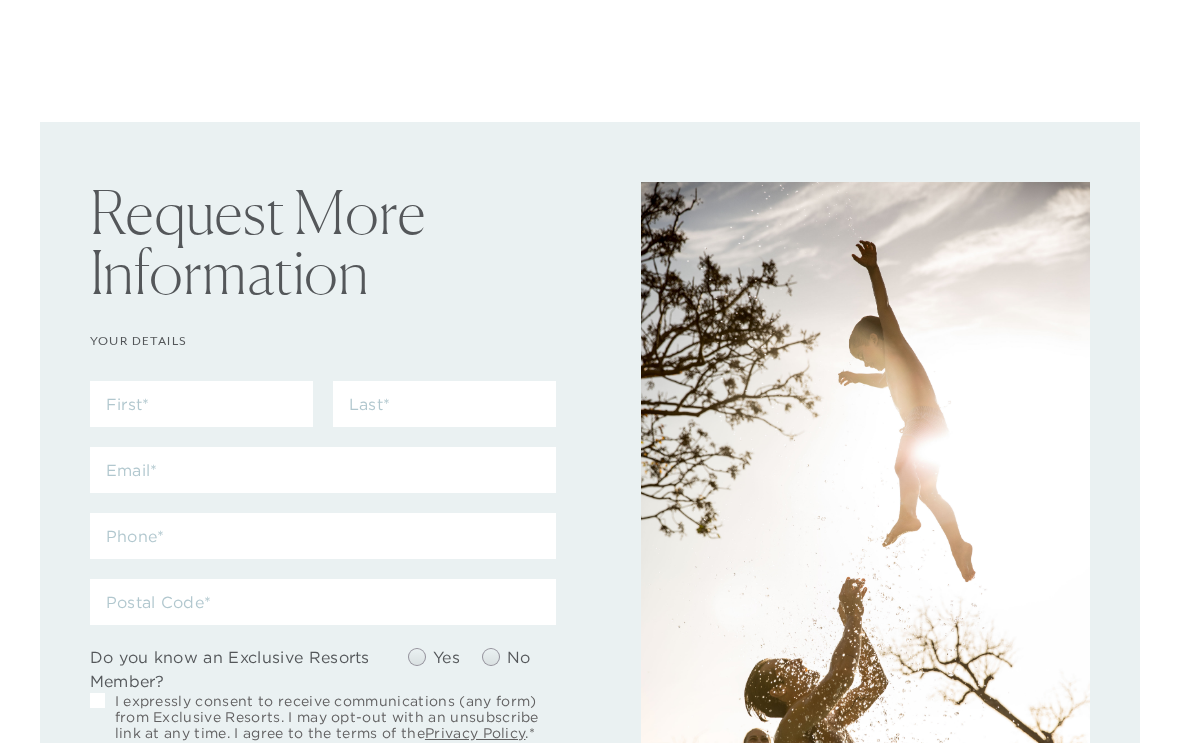checkbox on "false" 